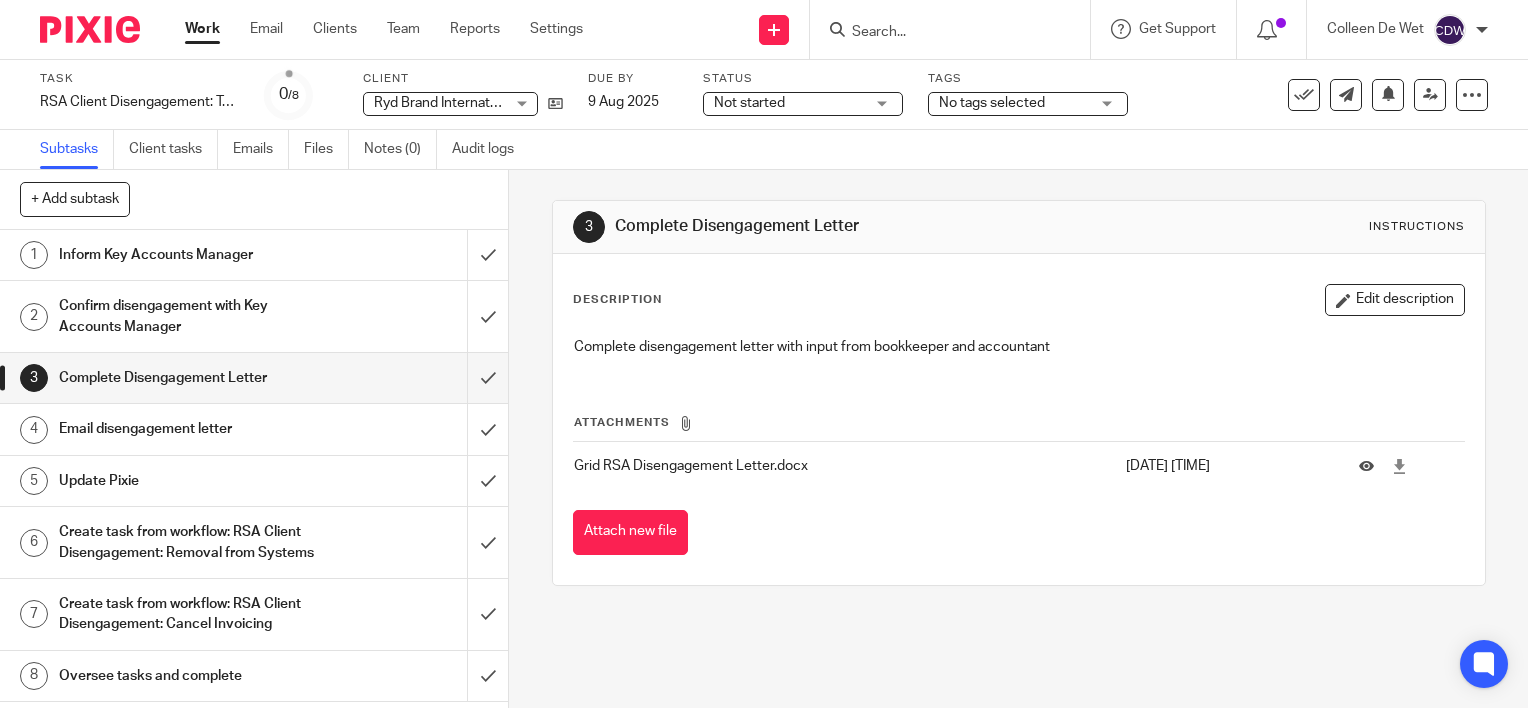 scroll, scrollTop: 0, scrollLeft: 0, axis: both 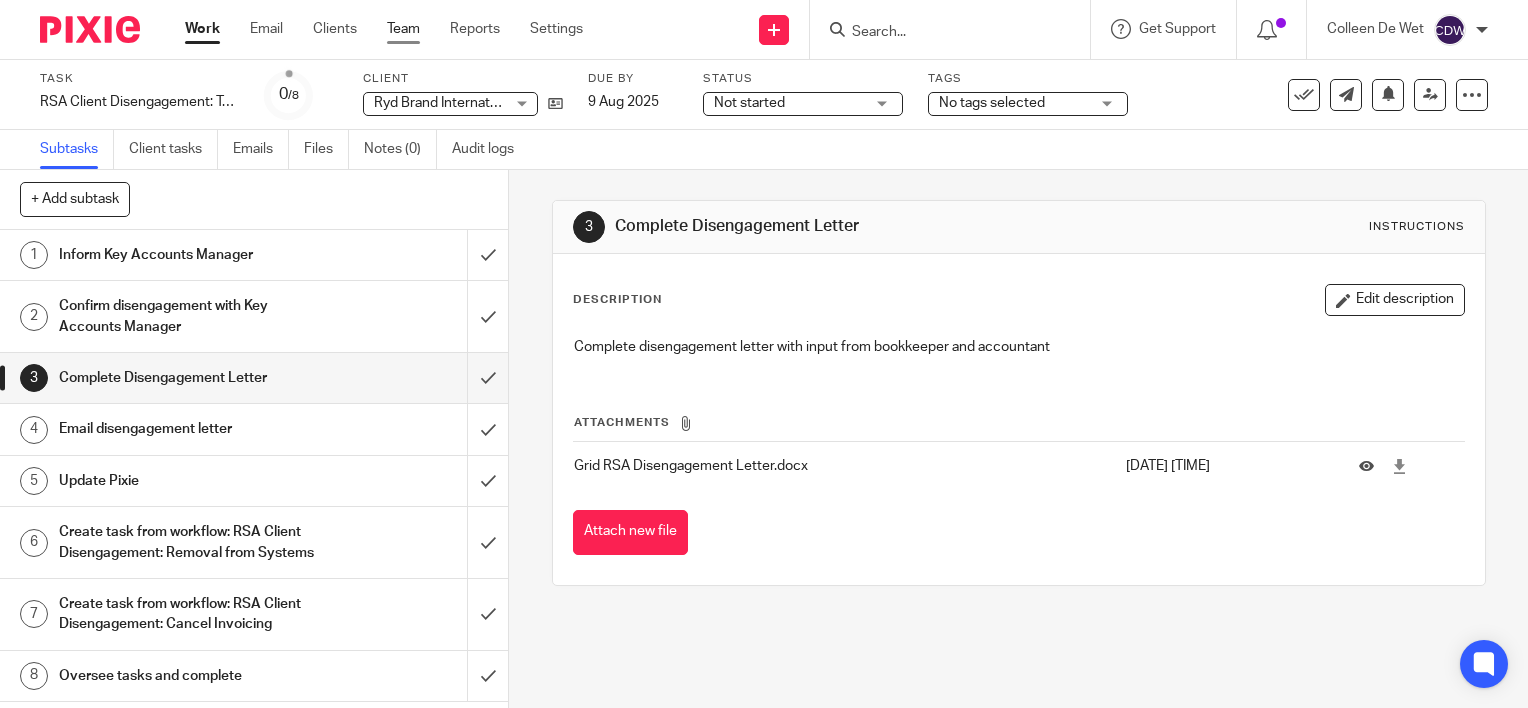 click on "Team" at bounding box center (403, 29) 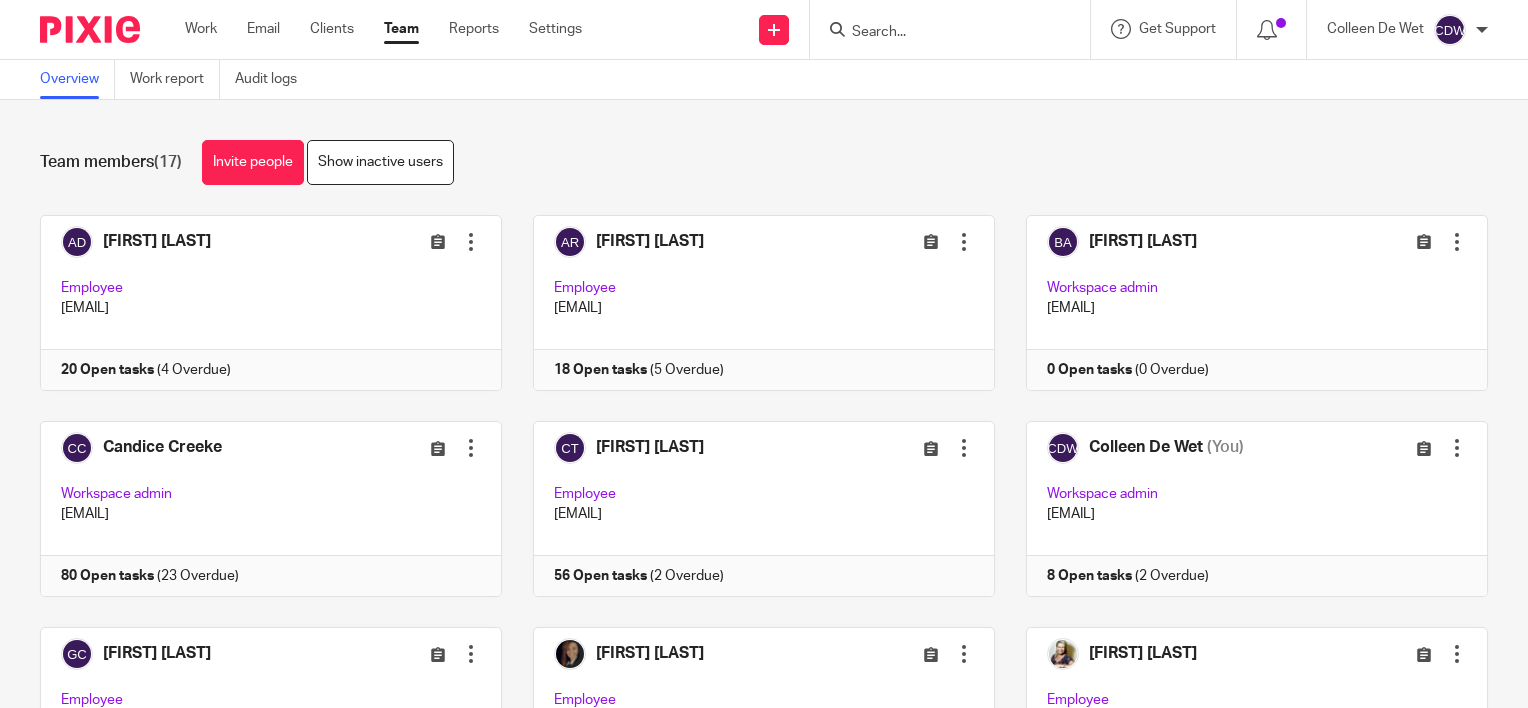 scroll, scrollTop: 0, scrollLeft: 0, axis: both 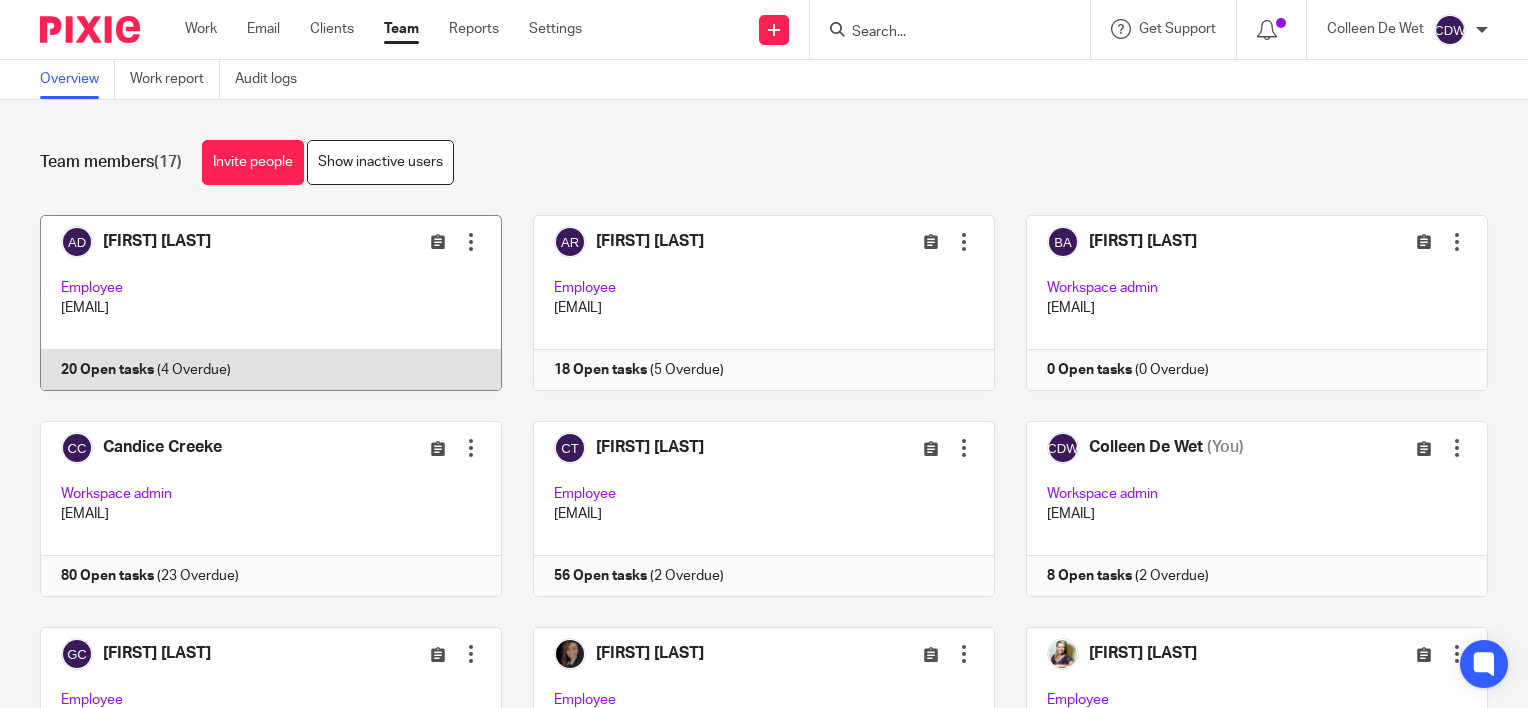 click at bounding box center [255, 303] 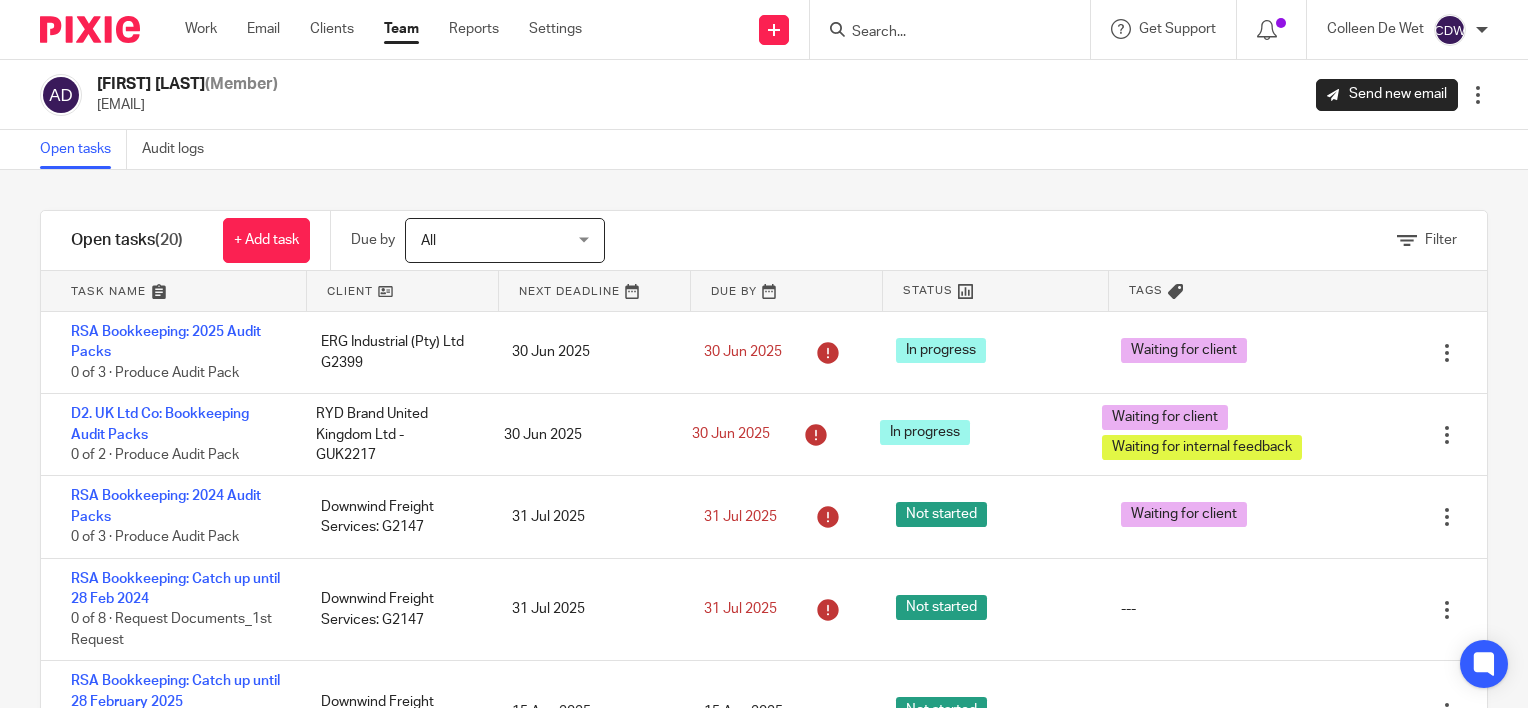 scroll, scrollTop: 0, scrollLeft: 0, axis: both 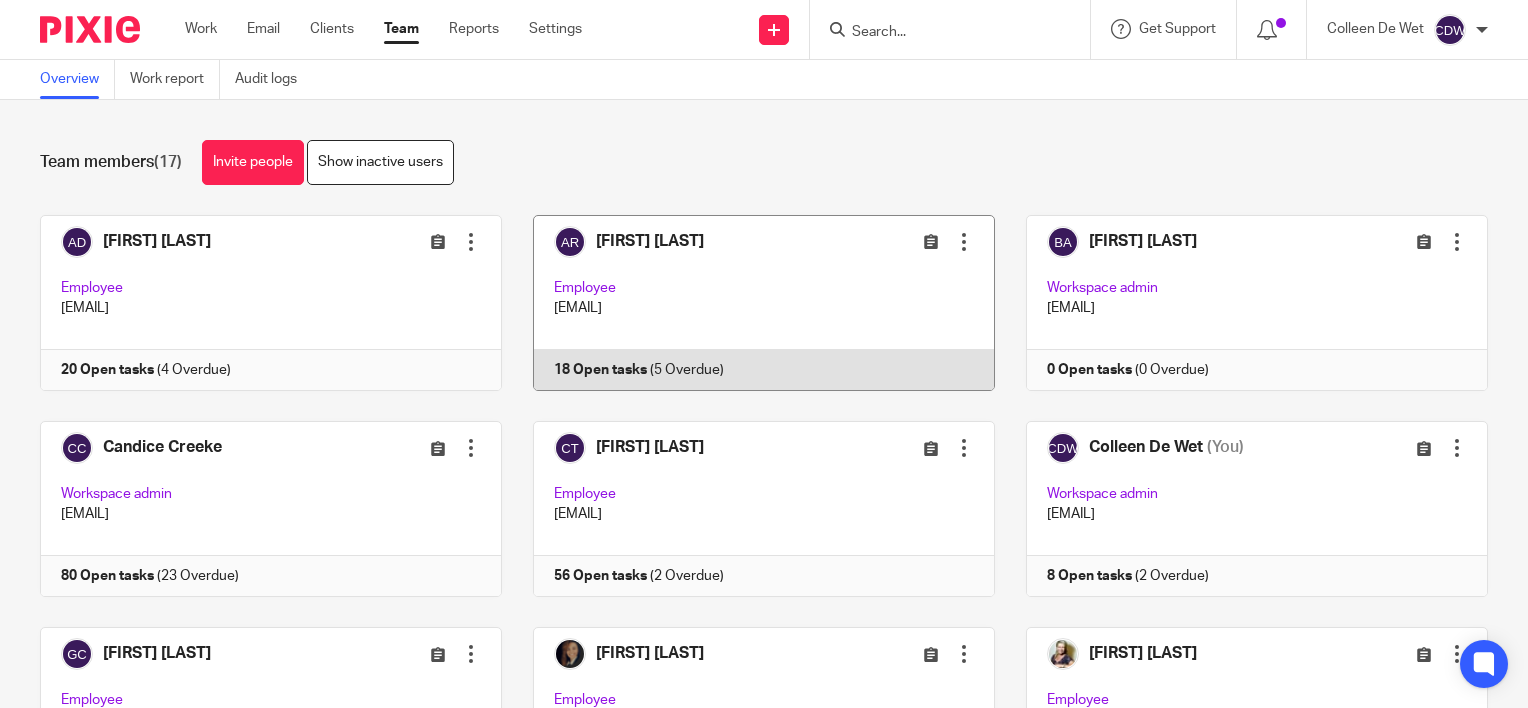 click at bounding box center (748, 303) 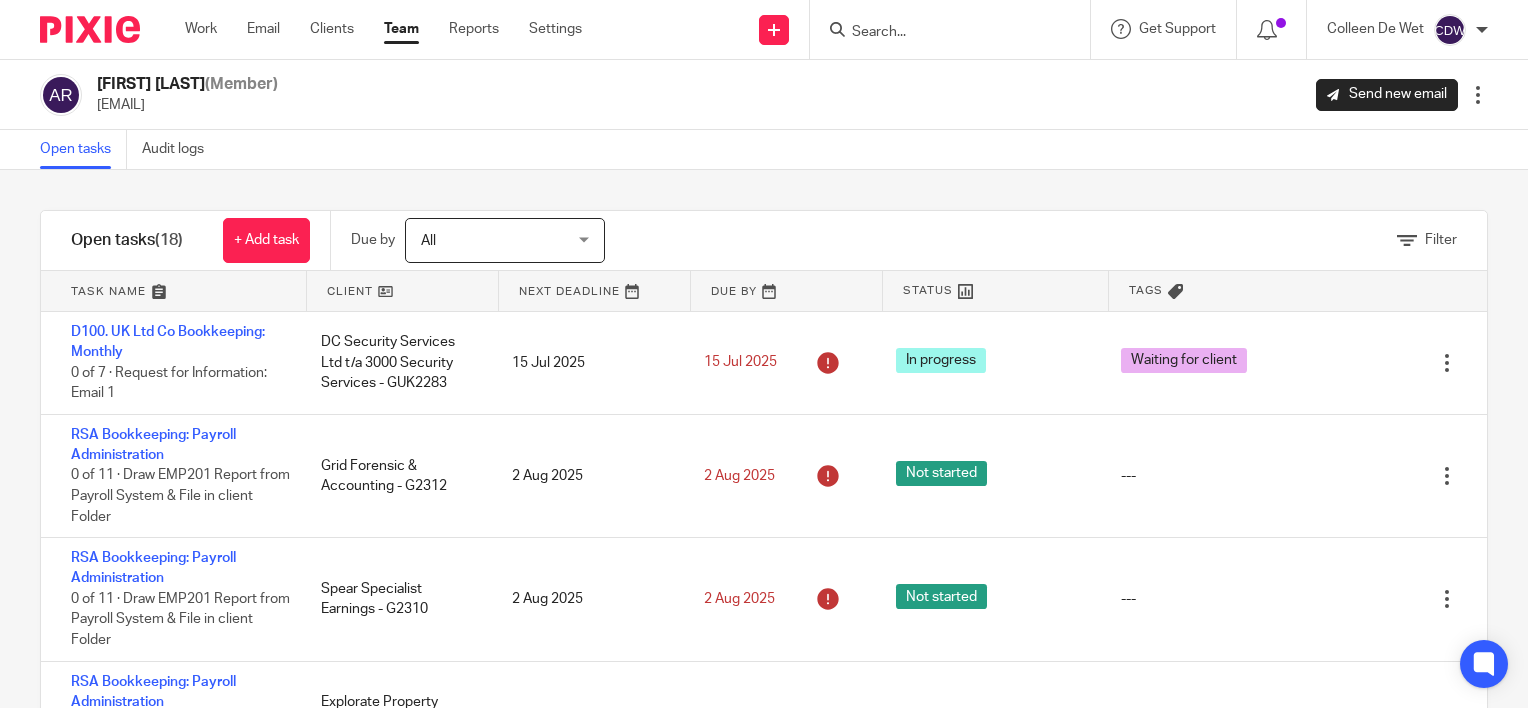 scroll, scrollTop: 0, scrollLeft: 0, axis: both 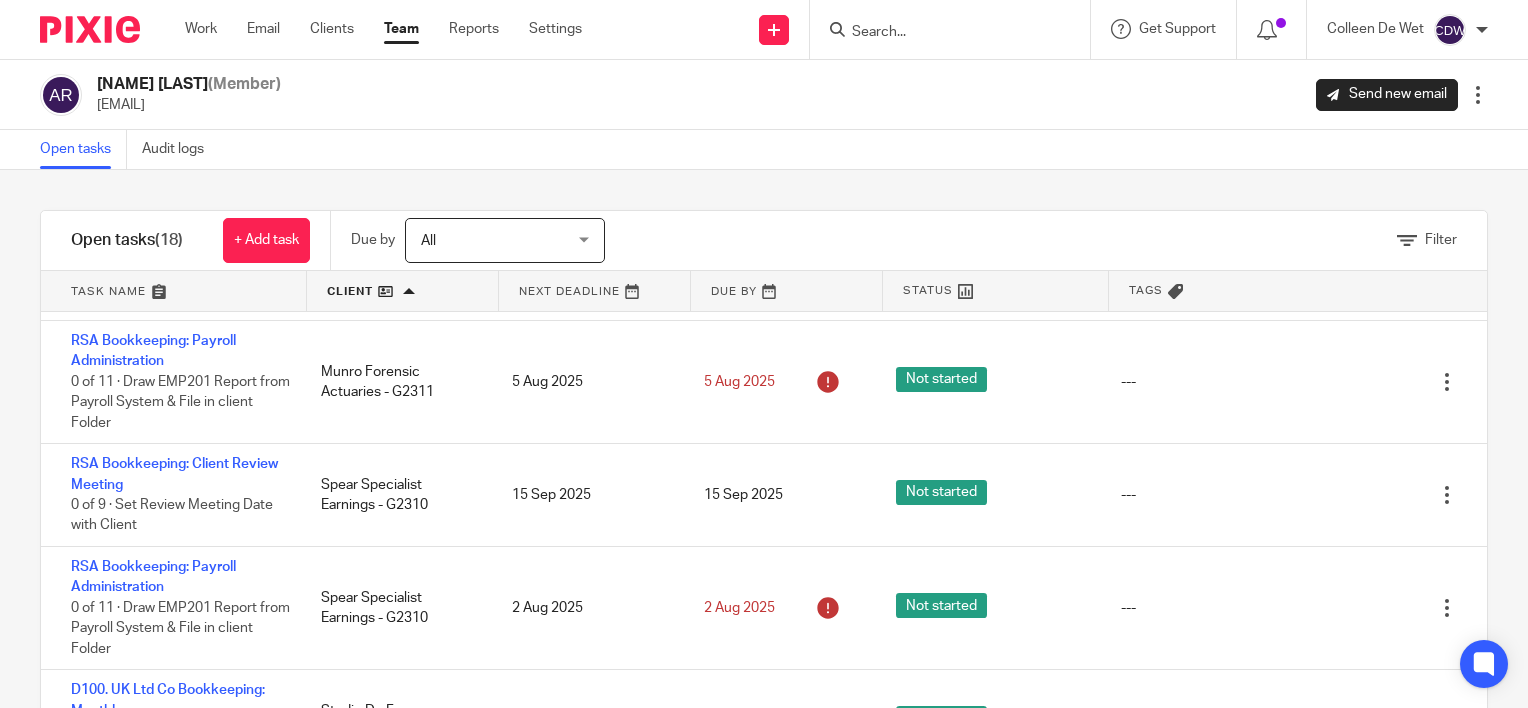 click on "Team" at bounding box center [401, 29] 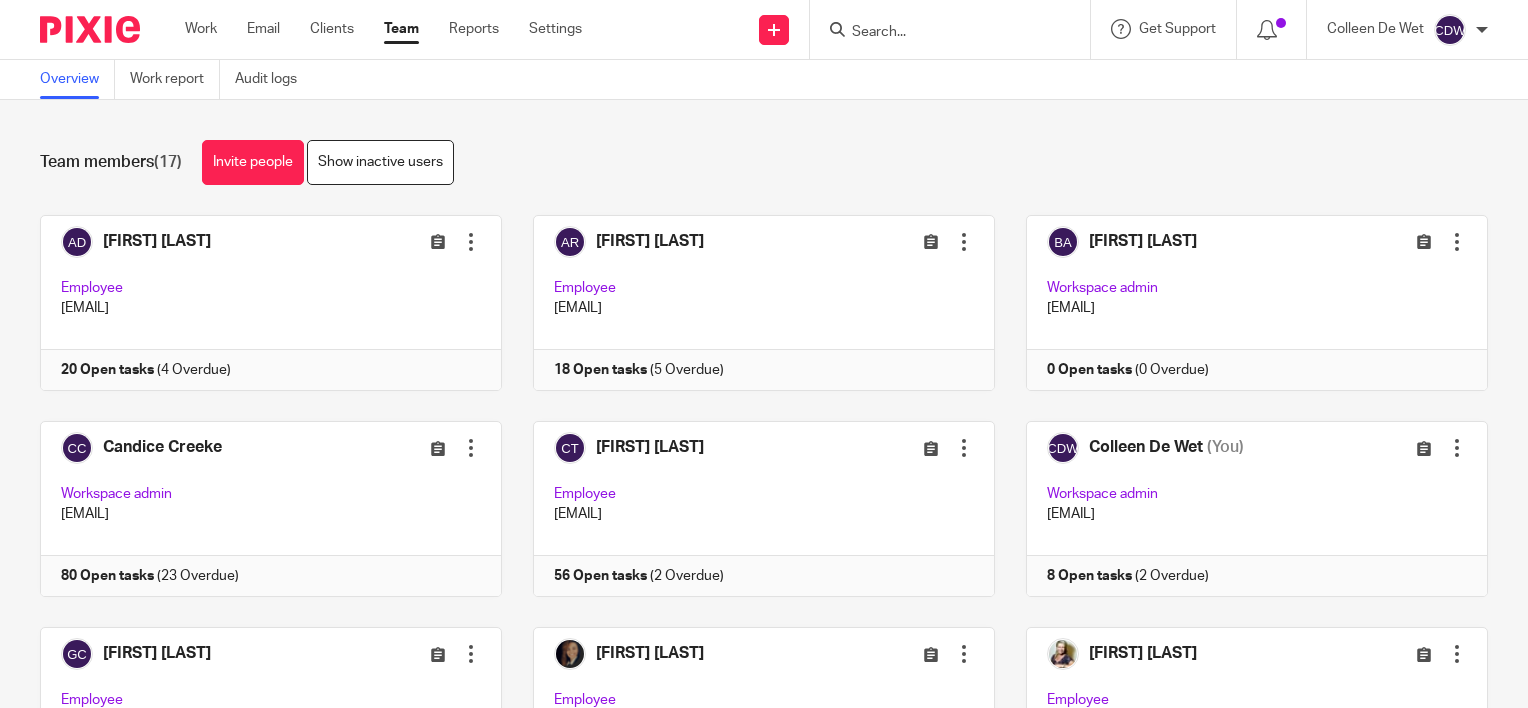 scroll, scrollTop: 0, scrollLeft: 0, axis: both 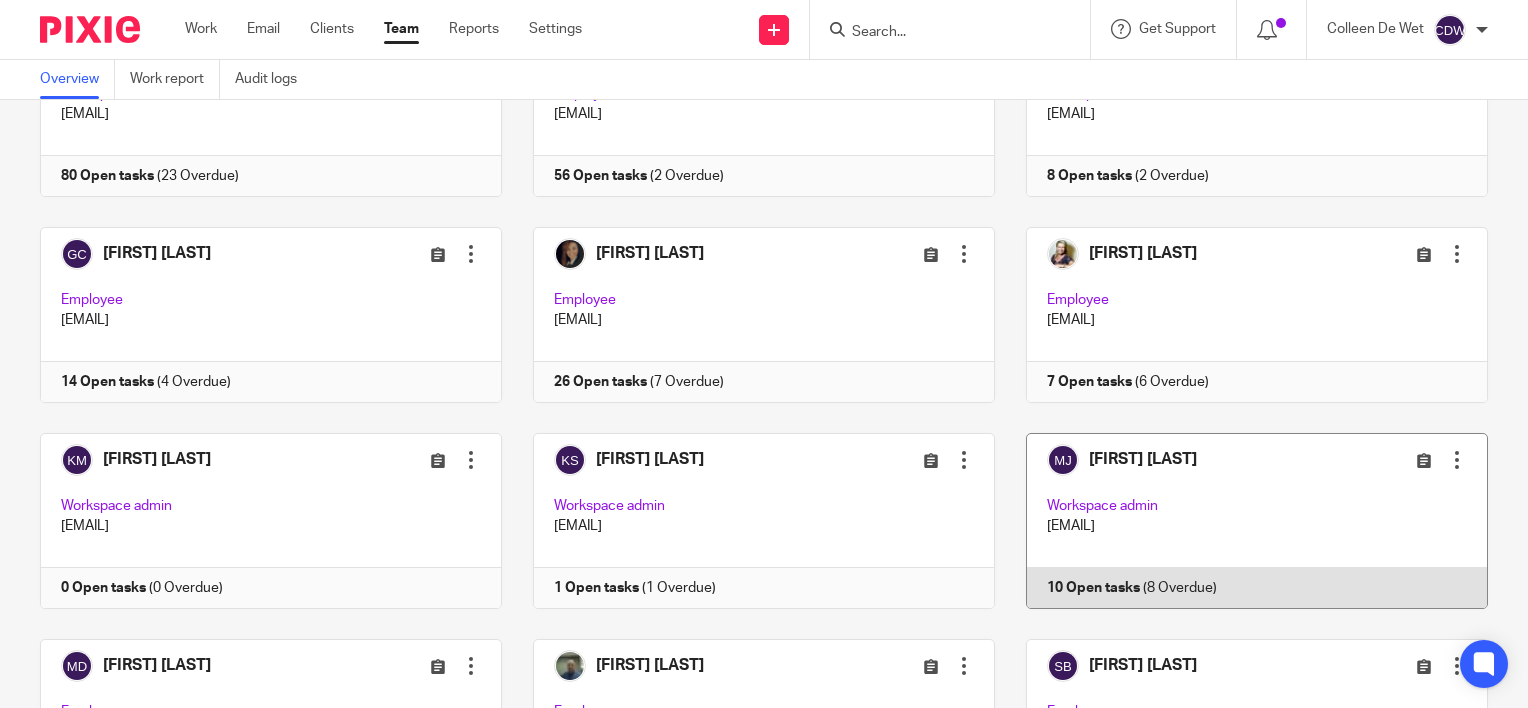 click at bounding box center (1241, 521) 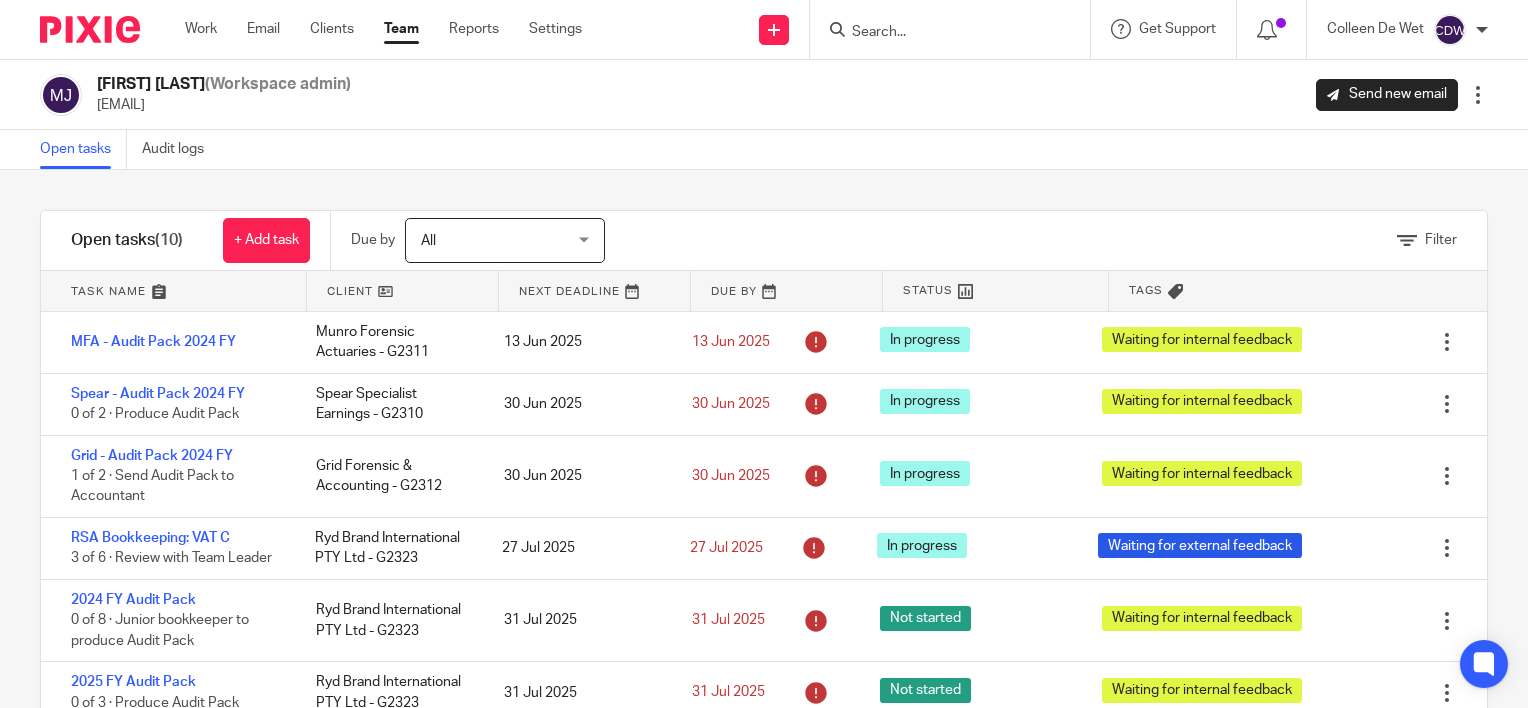 scroll, scrollTop: 0, scrollLeft: 0, axis: both 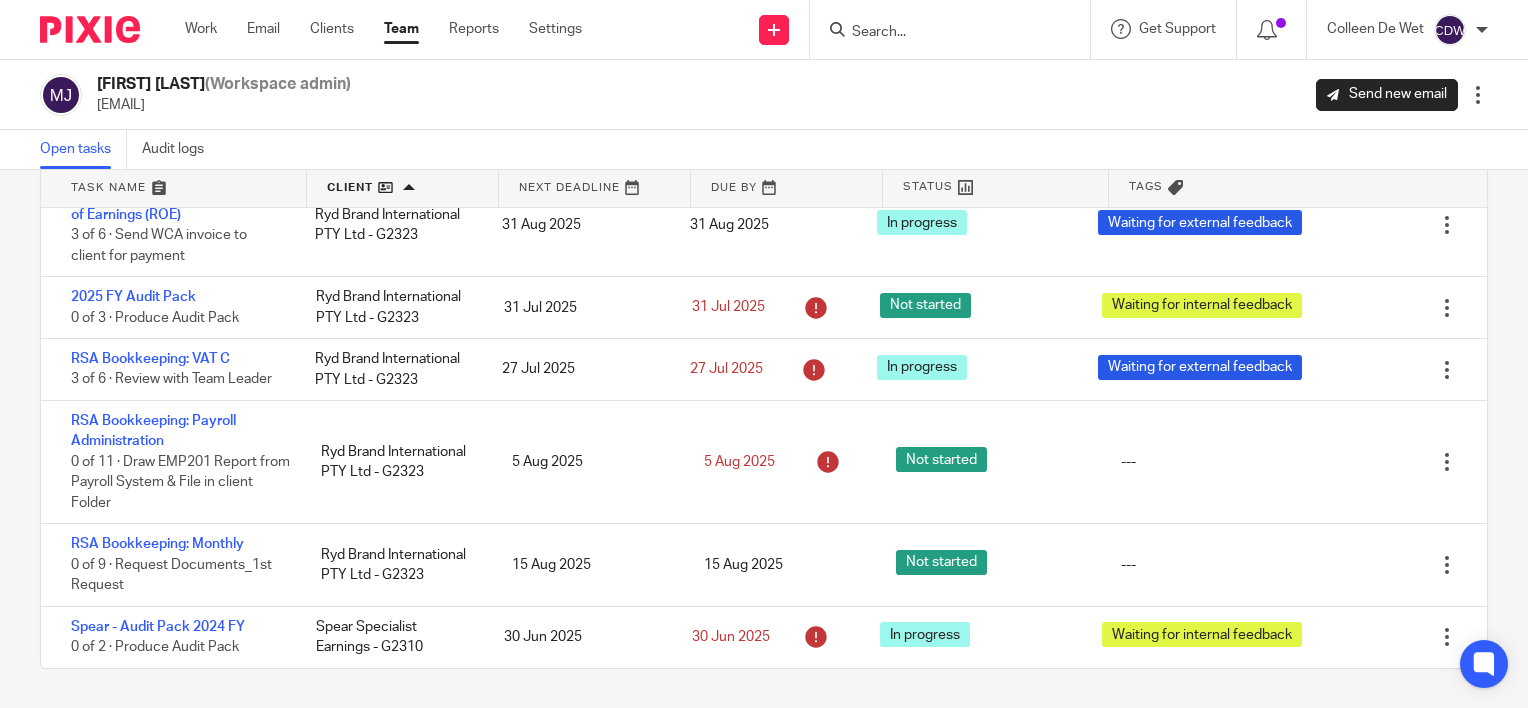 click on "[FIRST] [LAST]
(Workspace admin)
[EMAIL]
Send new email
Edit user
Transfer
Deactivate user" at bounding box center (764, 95) 